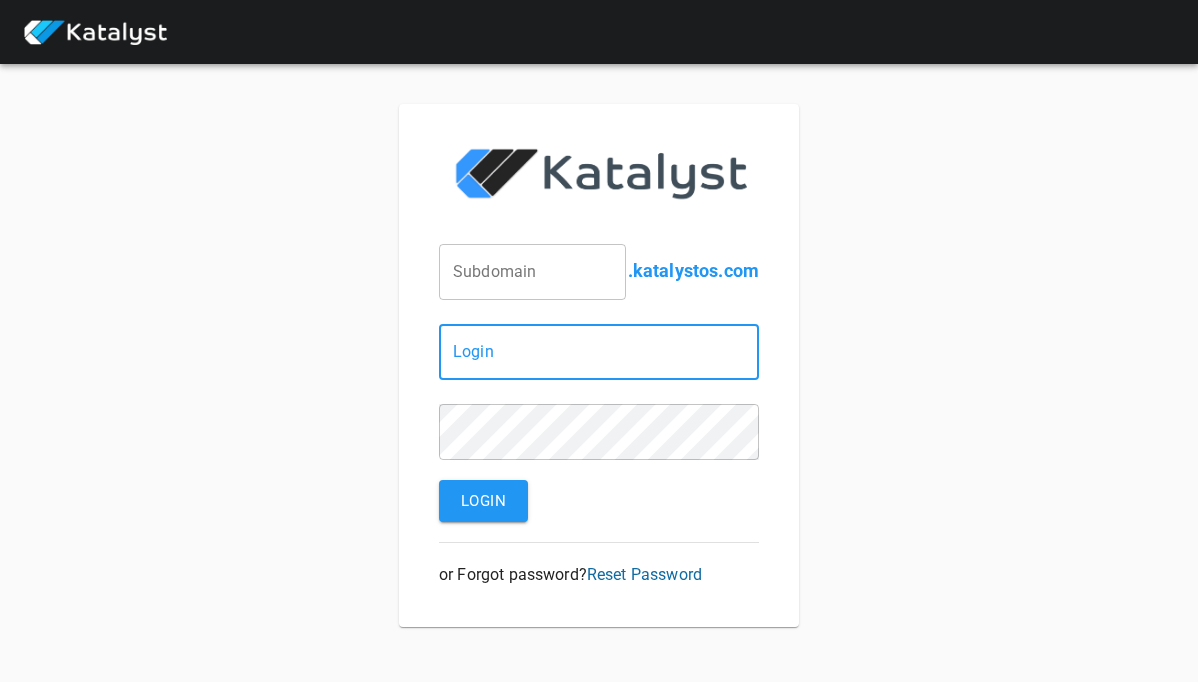 scroll, scrollTop: 0, scrollLeft: 0, axis: both 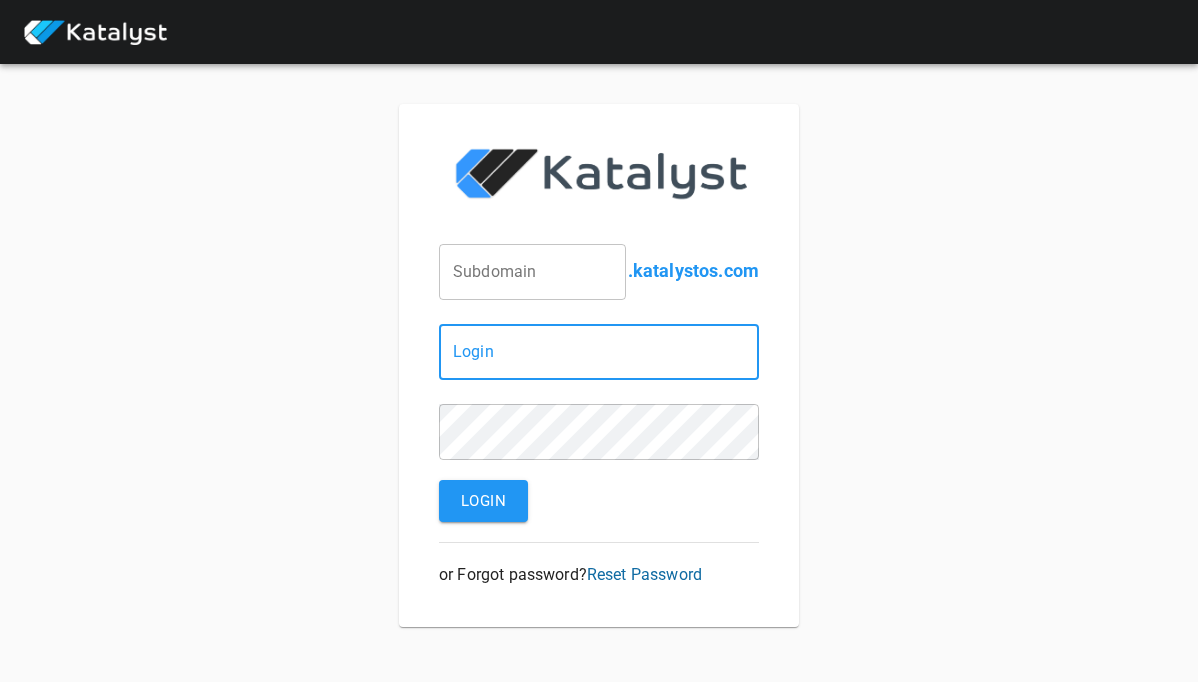 click at bounding box center (532, 272) 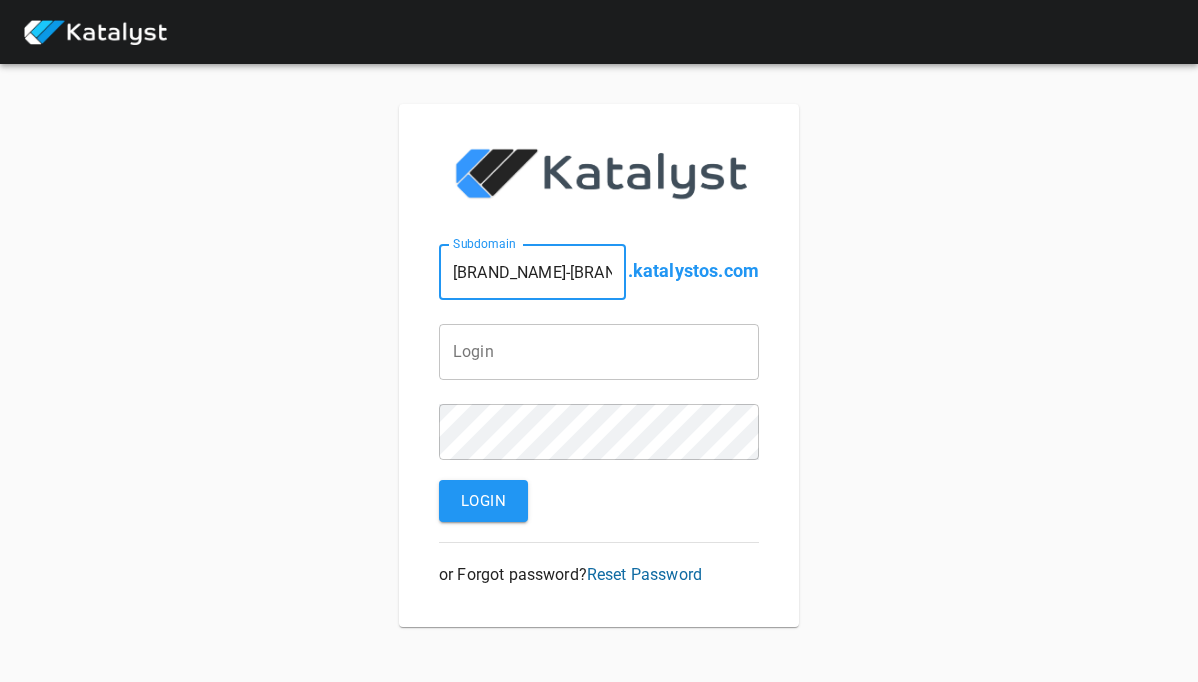 type on "[BRAND_NAME]-[BRAND_NAME]-[LOCATION]" 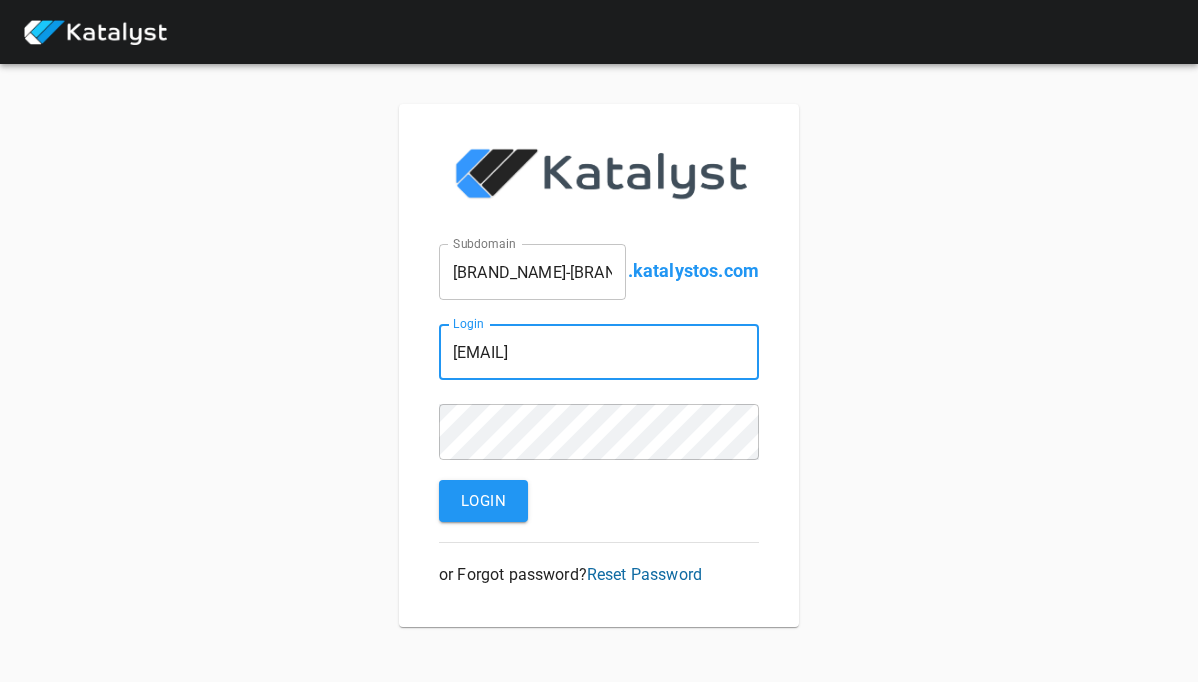 type on "[EMAIL]" 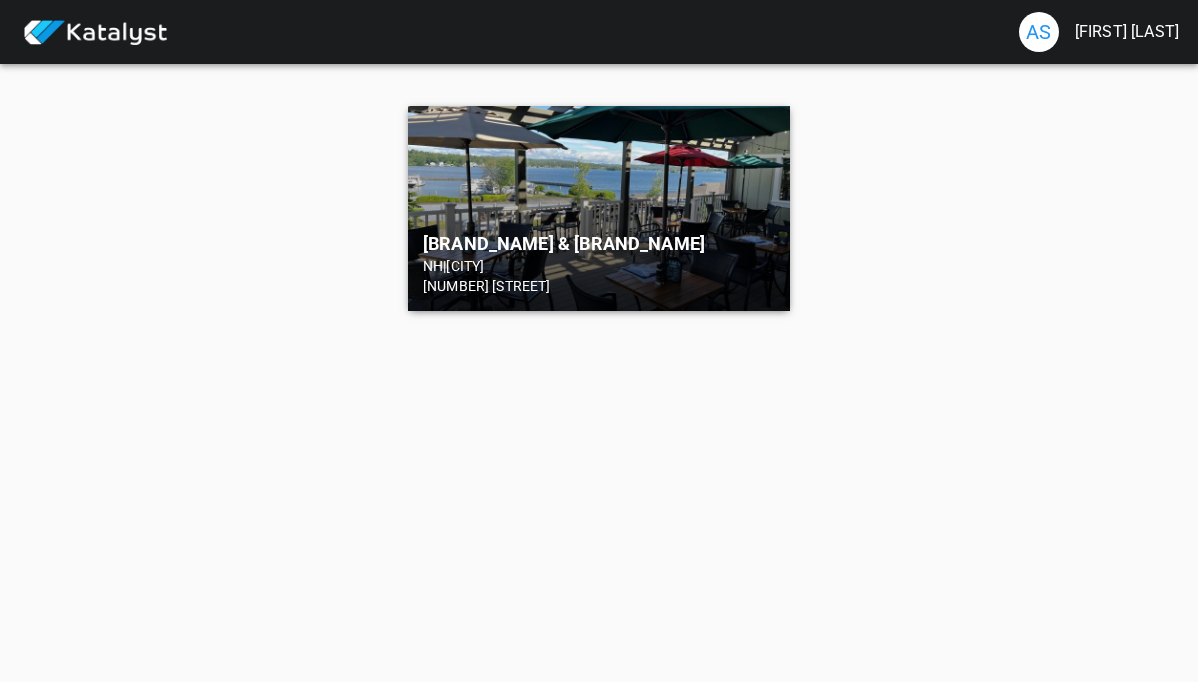 click on "[BRAND_NAME] & [BRAND_NAME]" at bounding box center [599, 244] 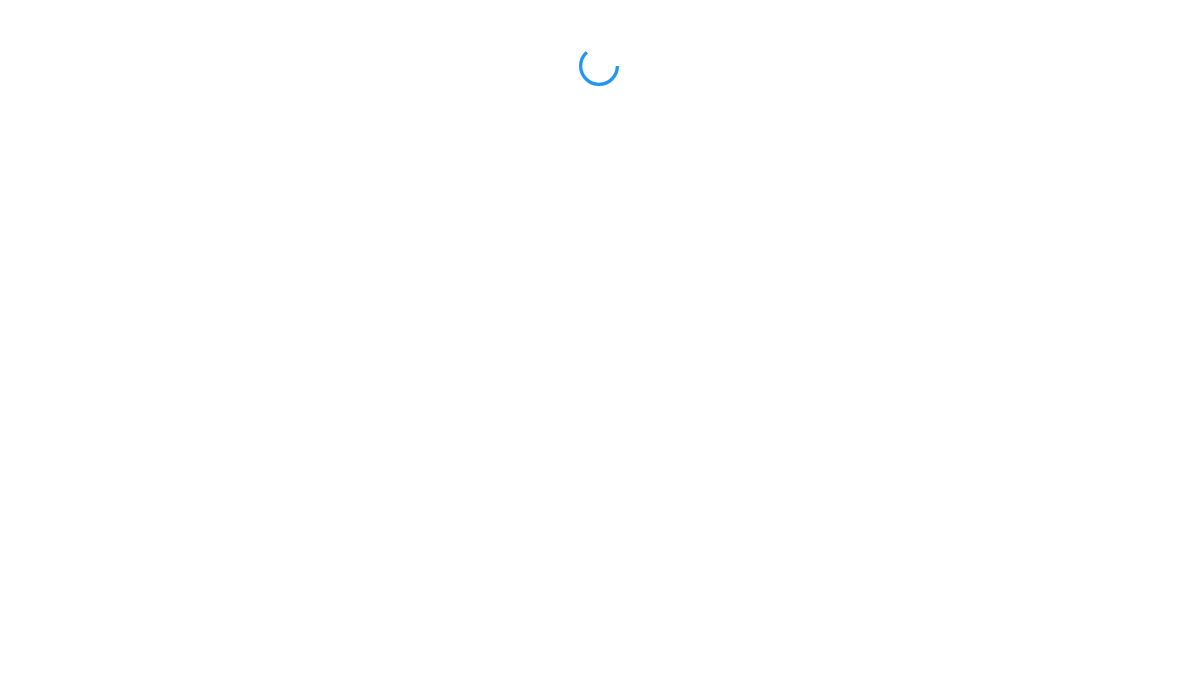 scroll, scrollTop: 0, scrollLeft: 0, axis: both 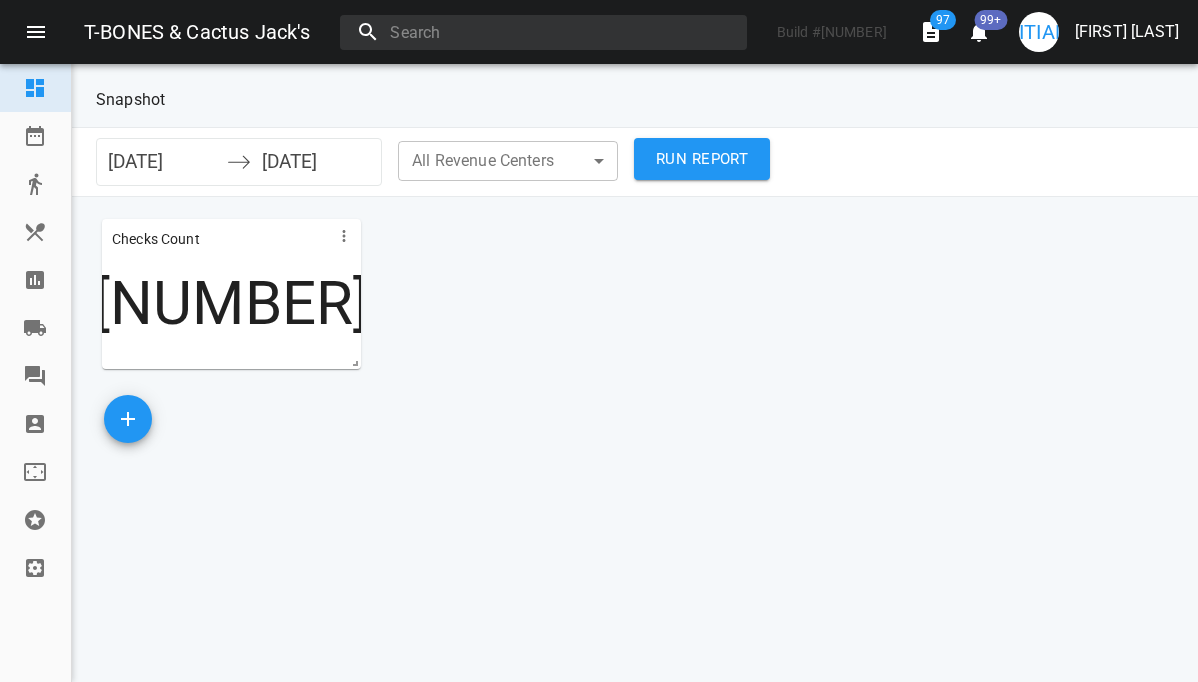 click at bounding box center [36, 32] 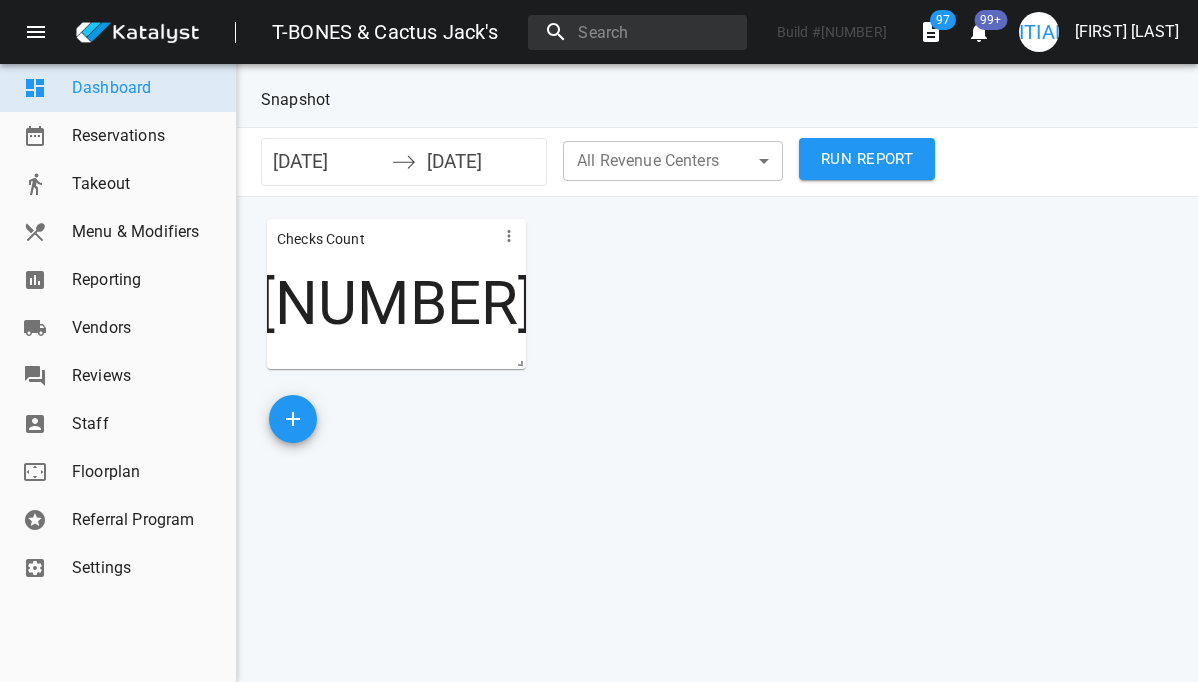 click on "Reporting" at bounding box center (146, 280) 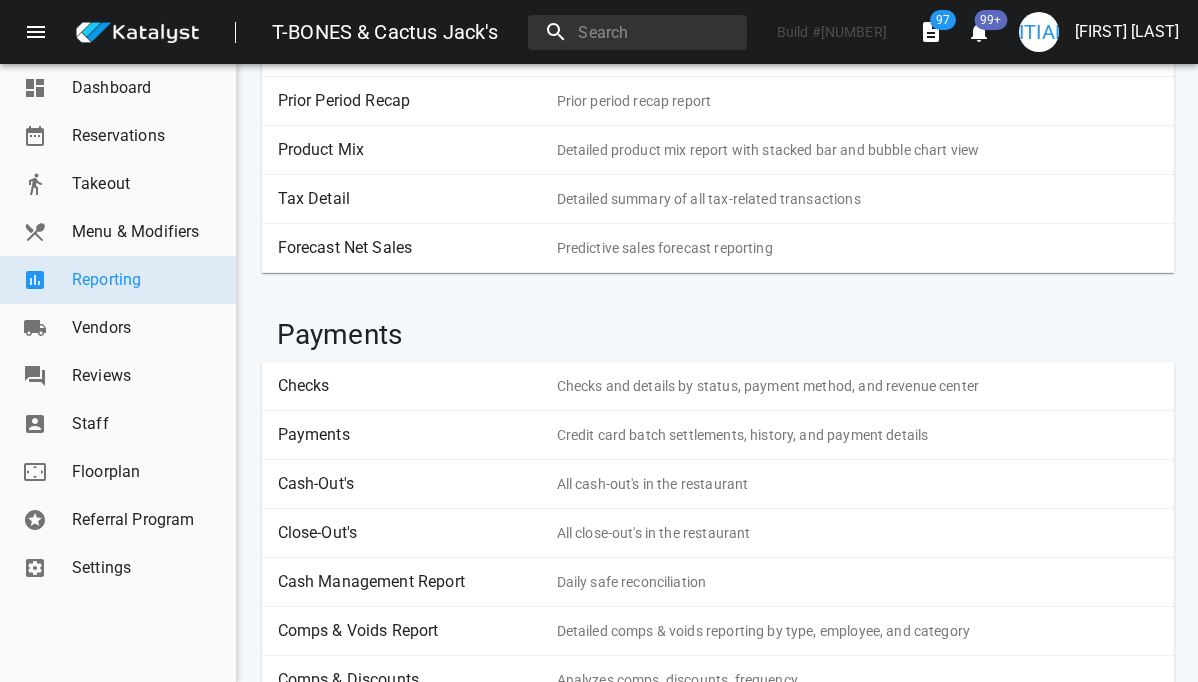 scroll, scrollTop: 94, scrollLeft: 0, axis: vertical 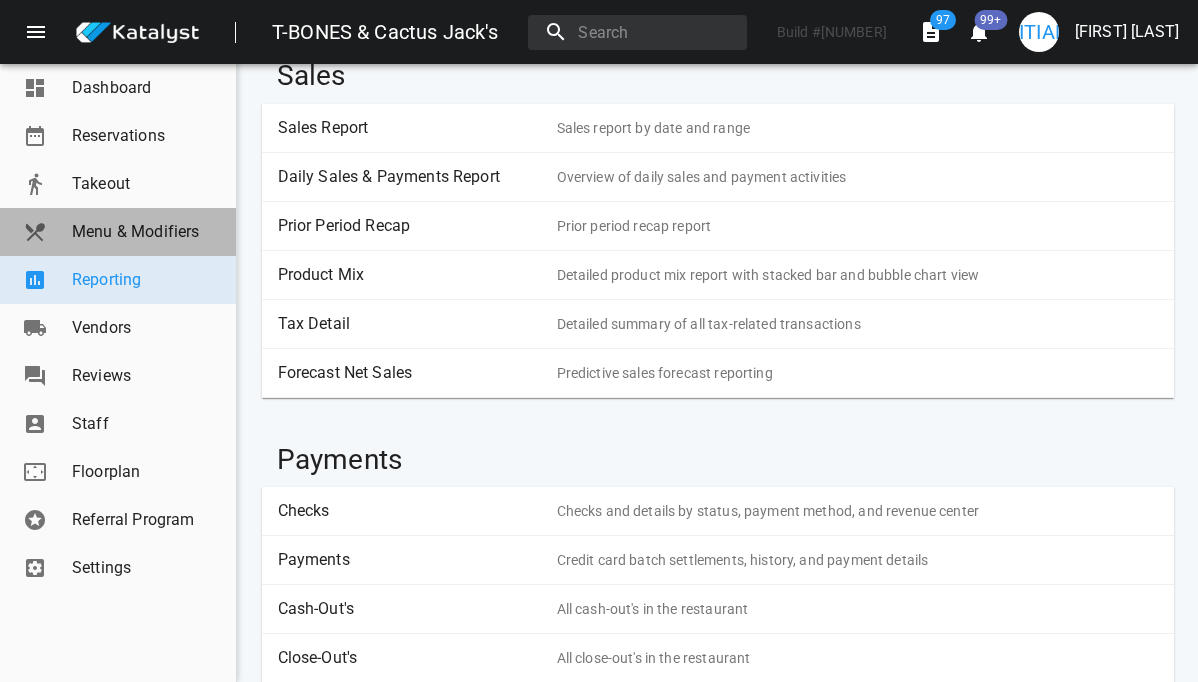 click on "Menu & Modifiers" at bounding box center [146, 232] 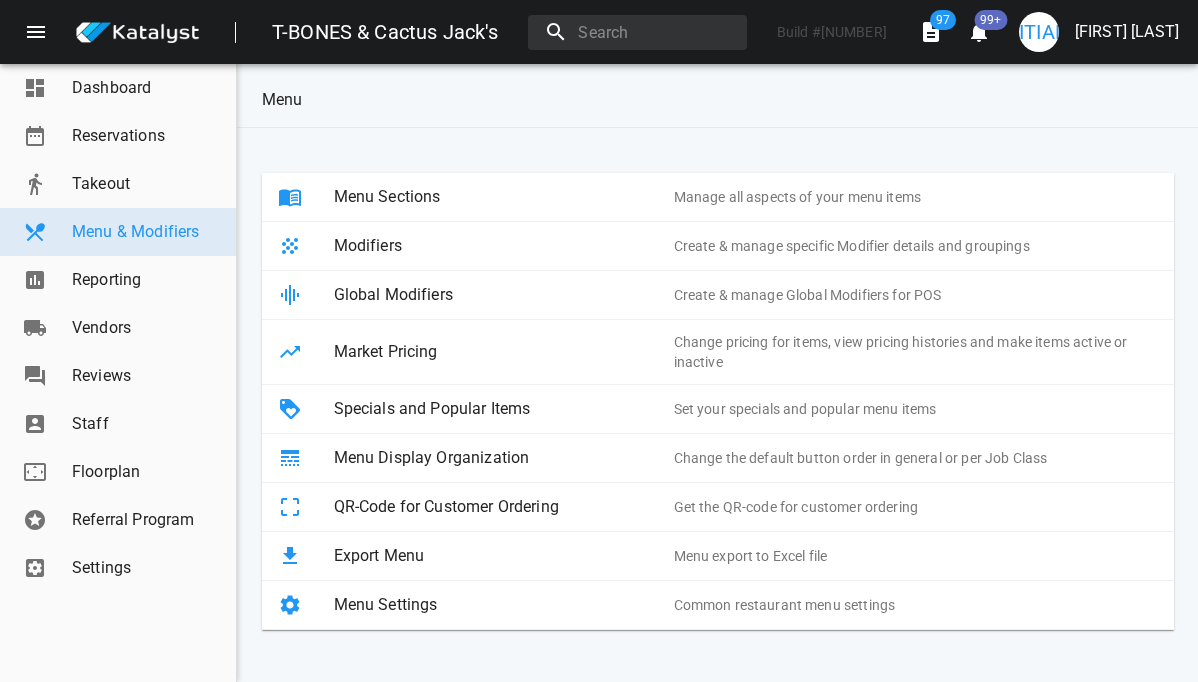 click on "Menu Sections Manage all aspects of your menu items" at bounding box center [718, 197] 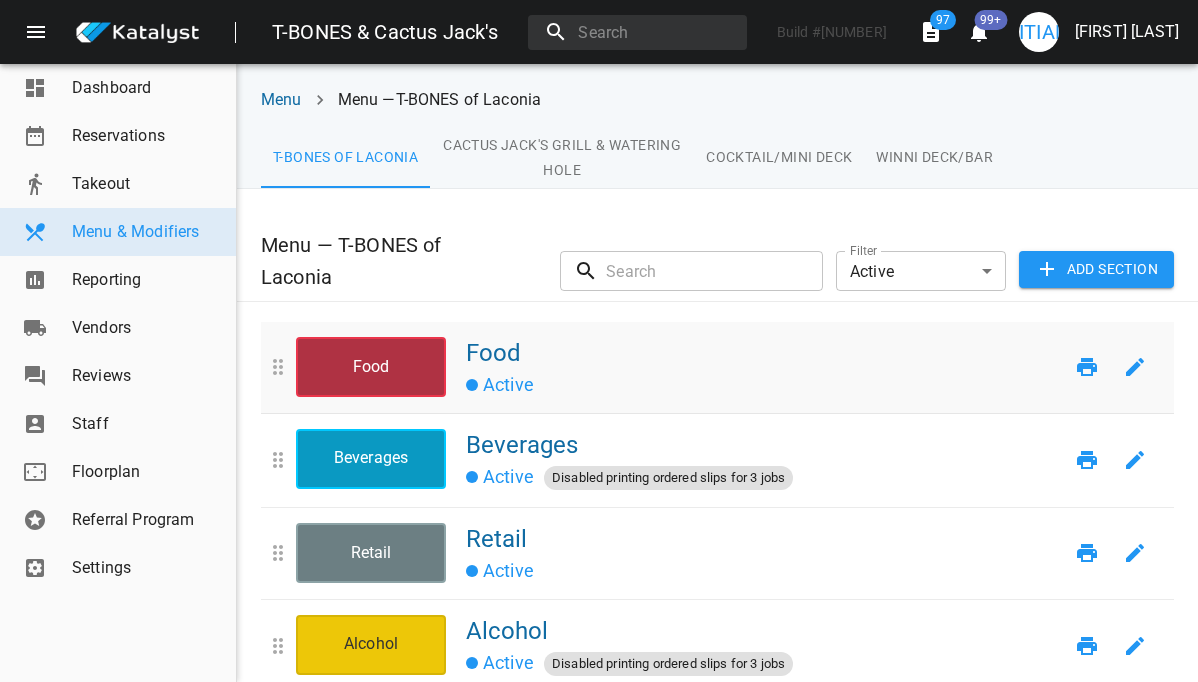 click on "Food" at bounding box center (764, 353) 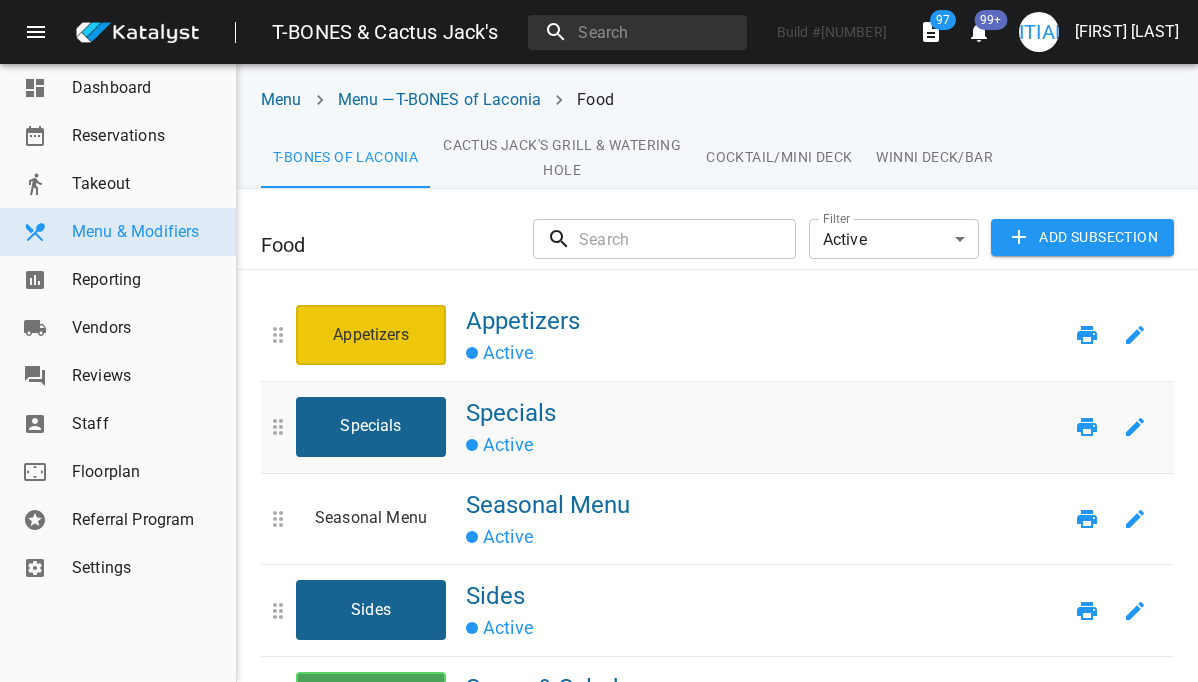 click on "Active" at bounding box center [764, 443] 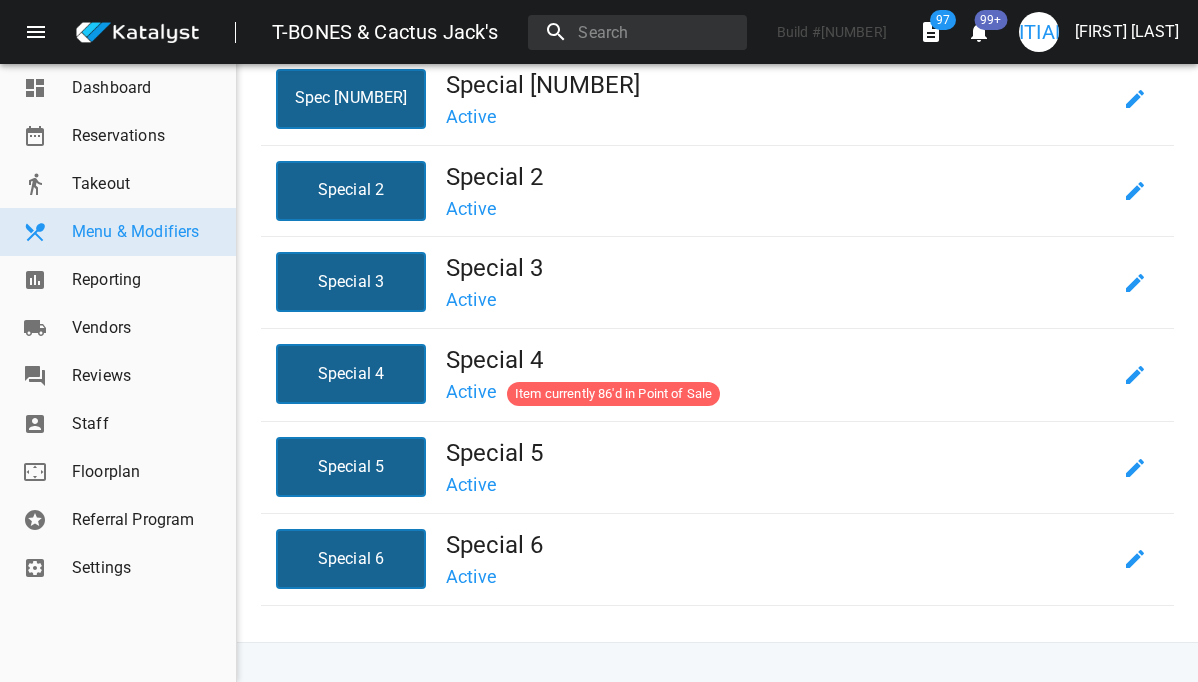 scroll, scrollTop: 0, scrollLeft: 0, axis: both 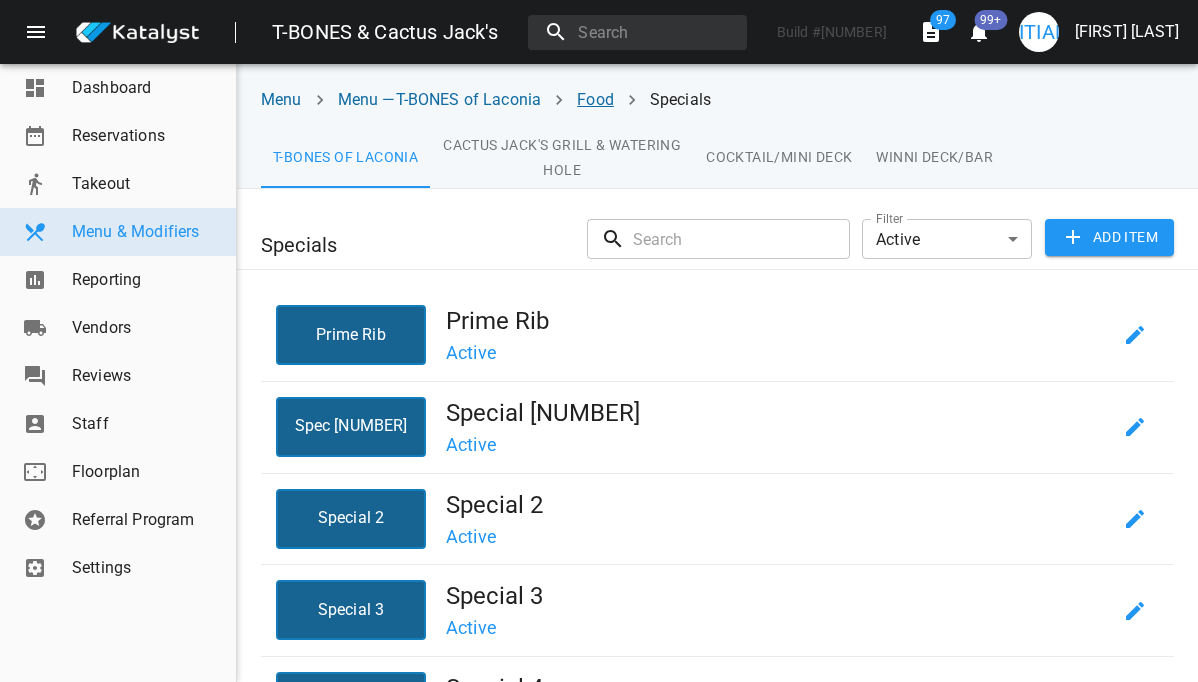 click on "Food" at bounding box center (595, 99) 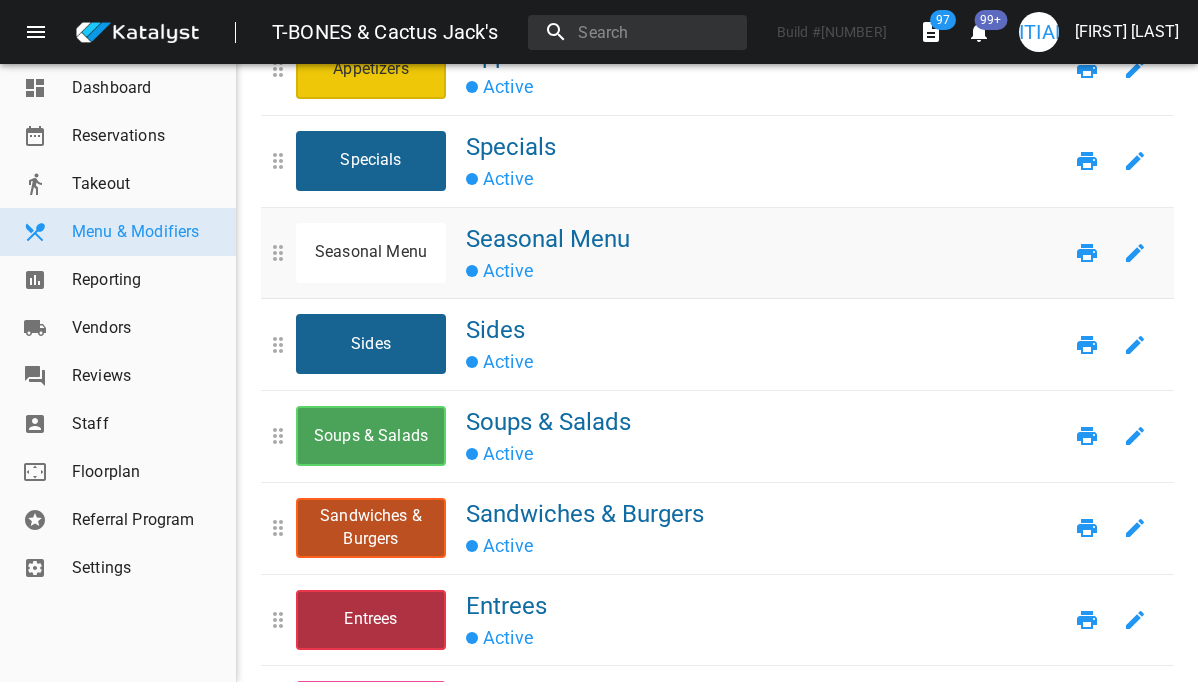 scroll, scrollTop: 271, scrollLeft: 0, axis: vertical 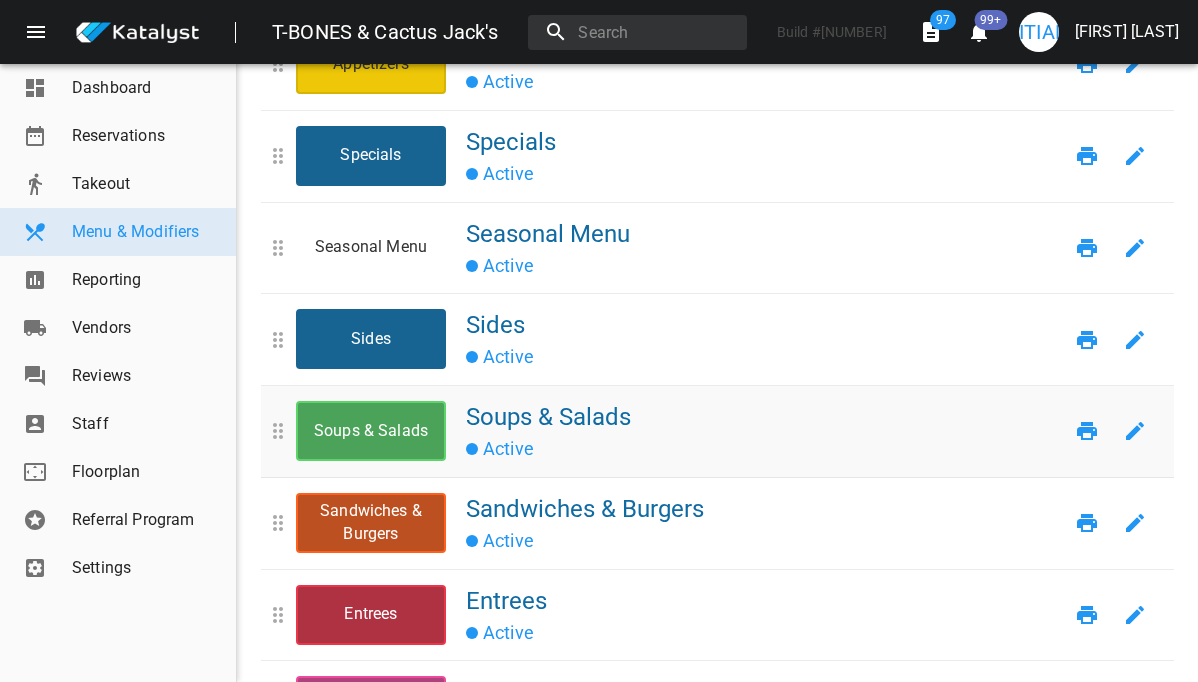 click on "Soups & Salads" at bounding box center [764, 417] 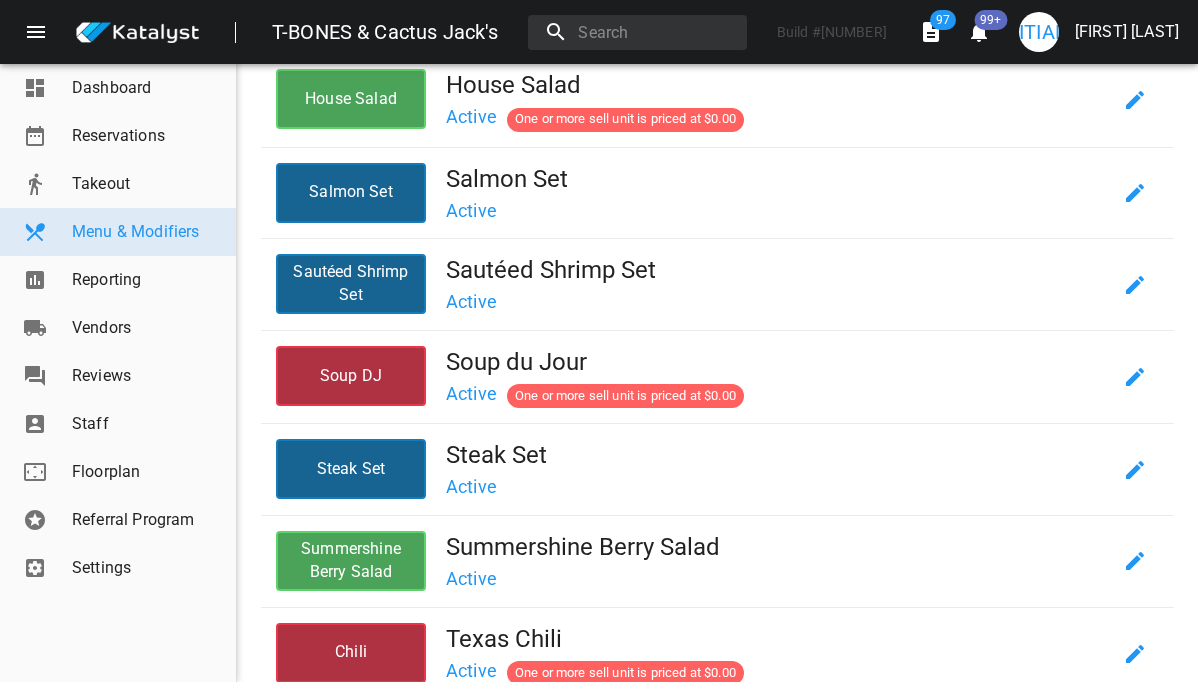 scroll, scrollTop: 1347, scrollLeft: 0, axis: vertical 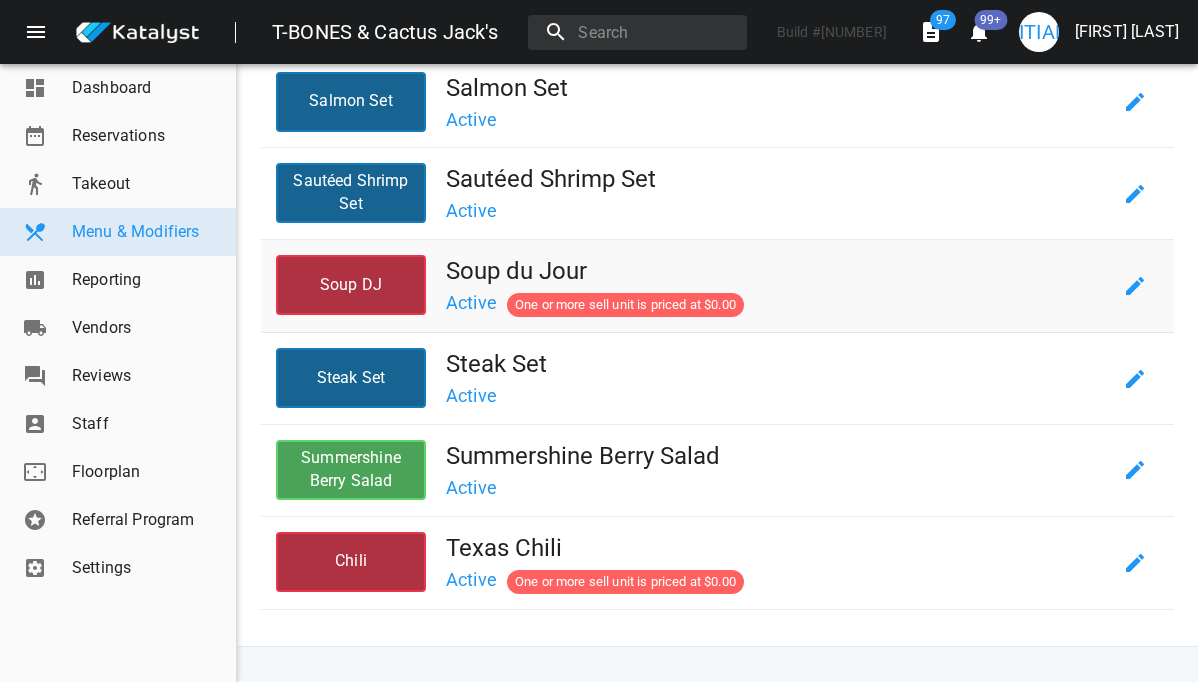 click on "Active One or more sell unit is priced at $0.00" at bounding box center [778, 302] 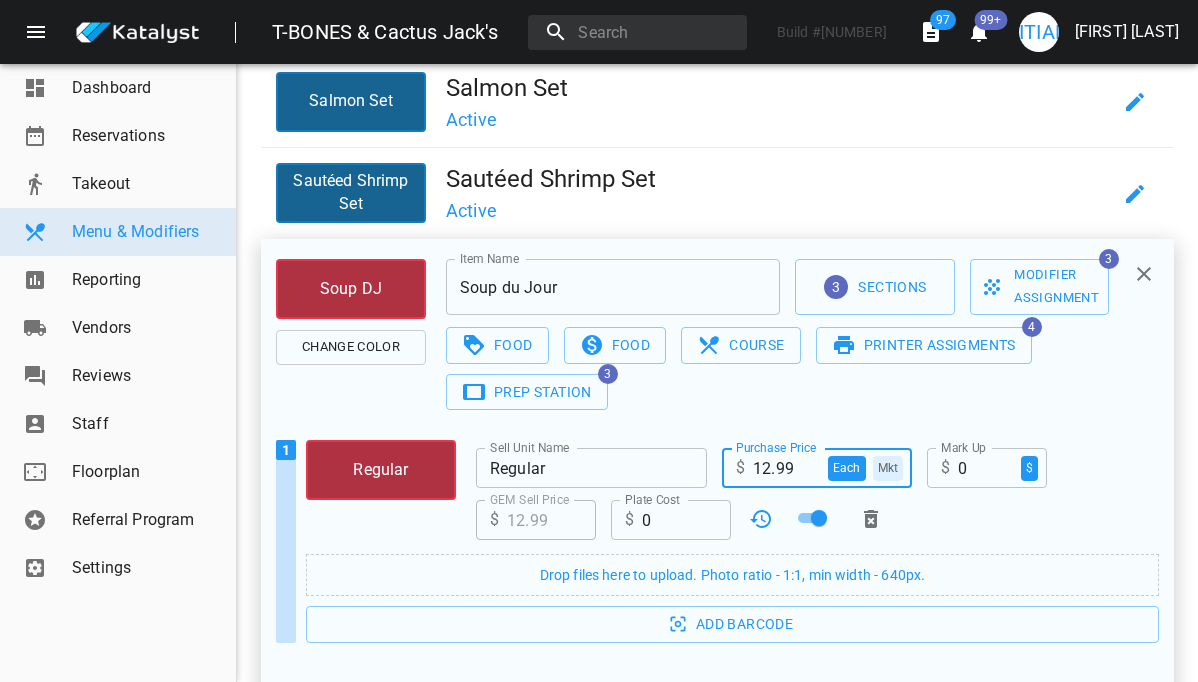 click on "12.99" at bounding box center [786, 468] 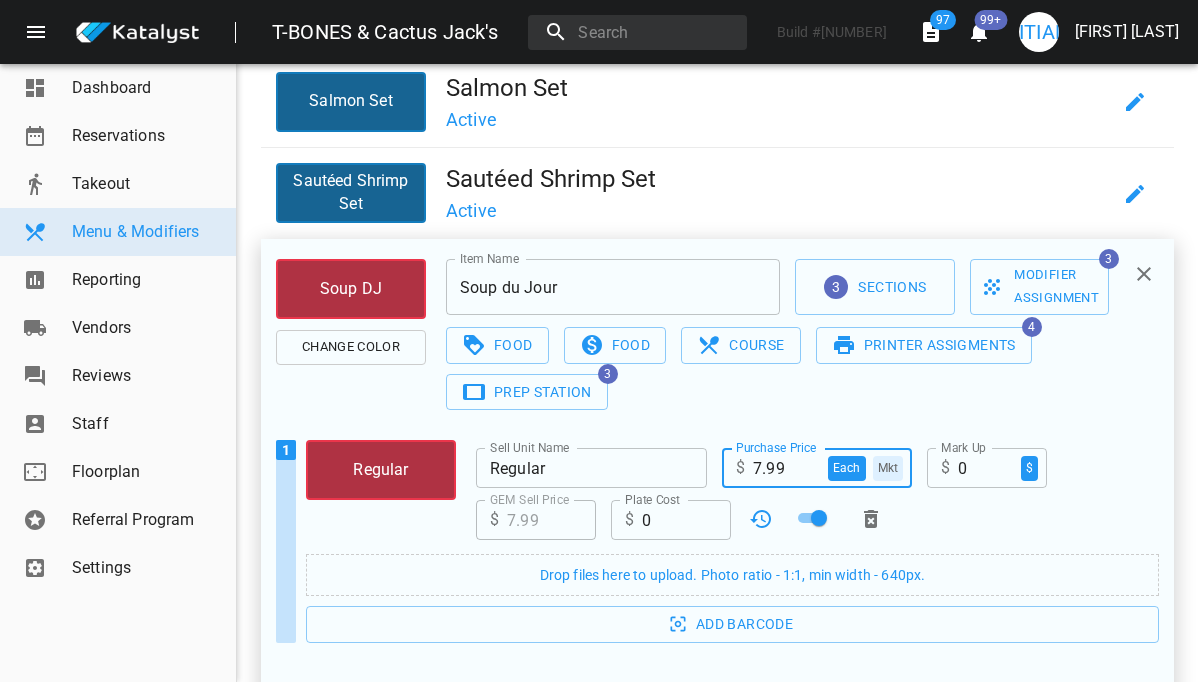type on "7.99" 